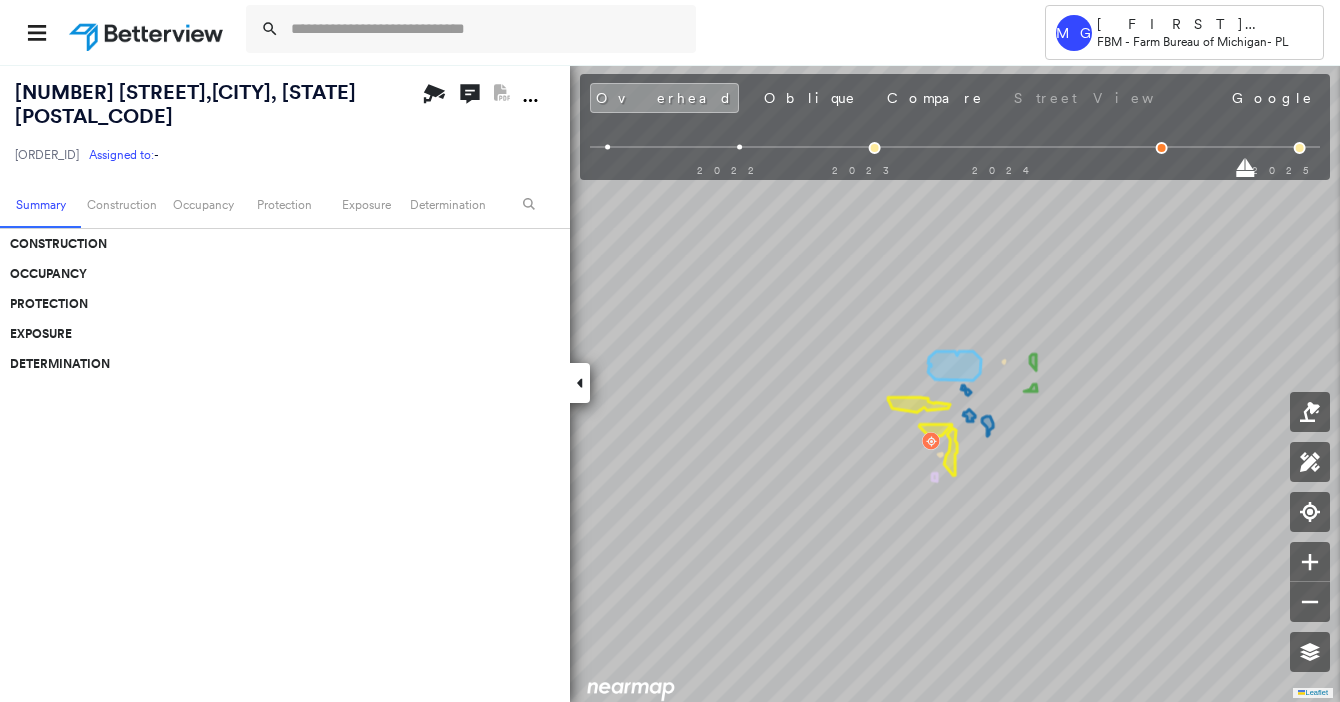 scroll, scrollTop: 0, scrollLeft: 0, axis: both 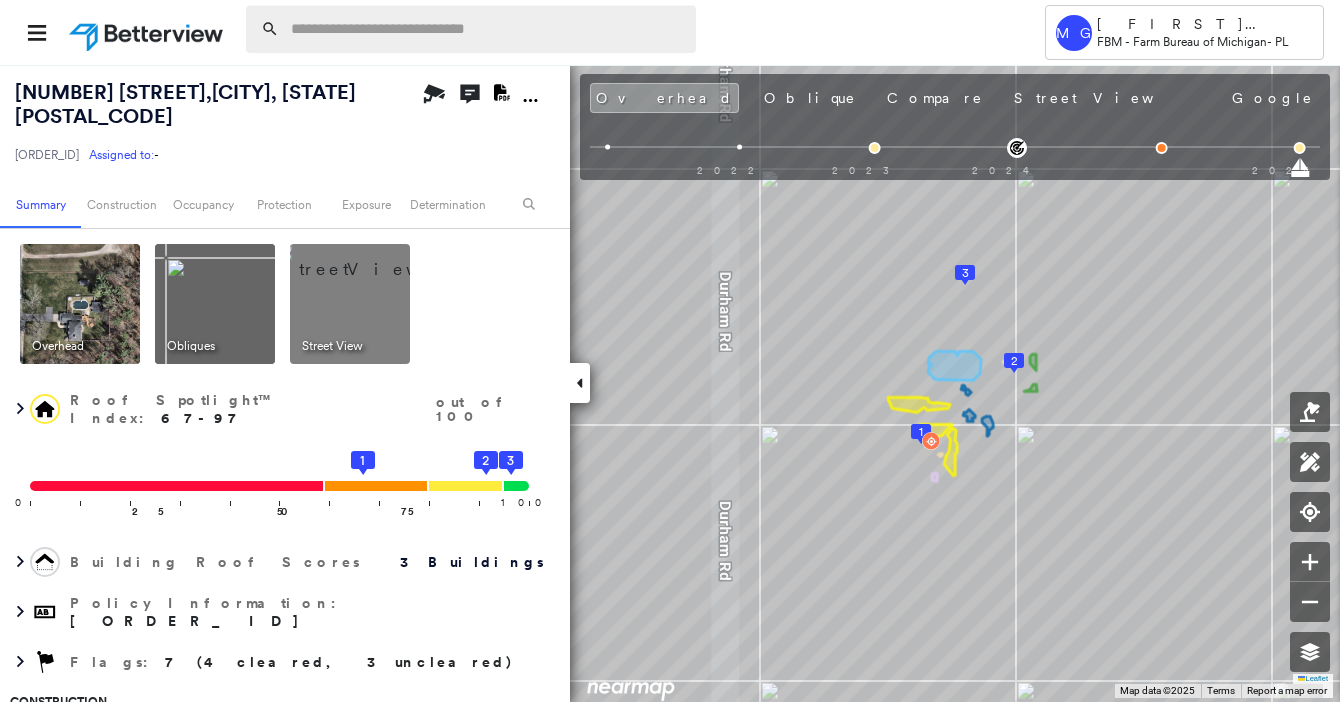 click at bounding box center [487, 29] 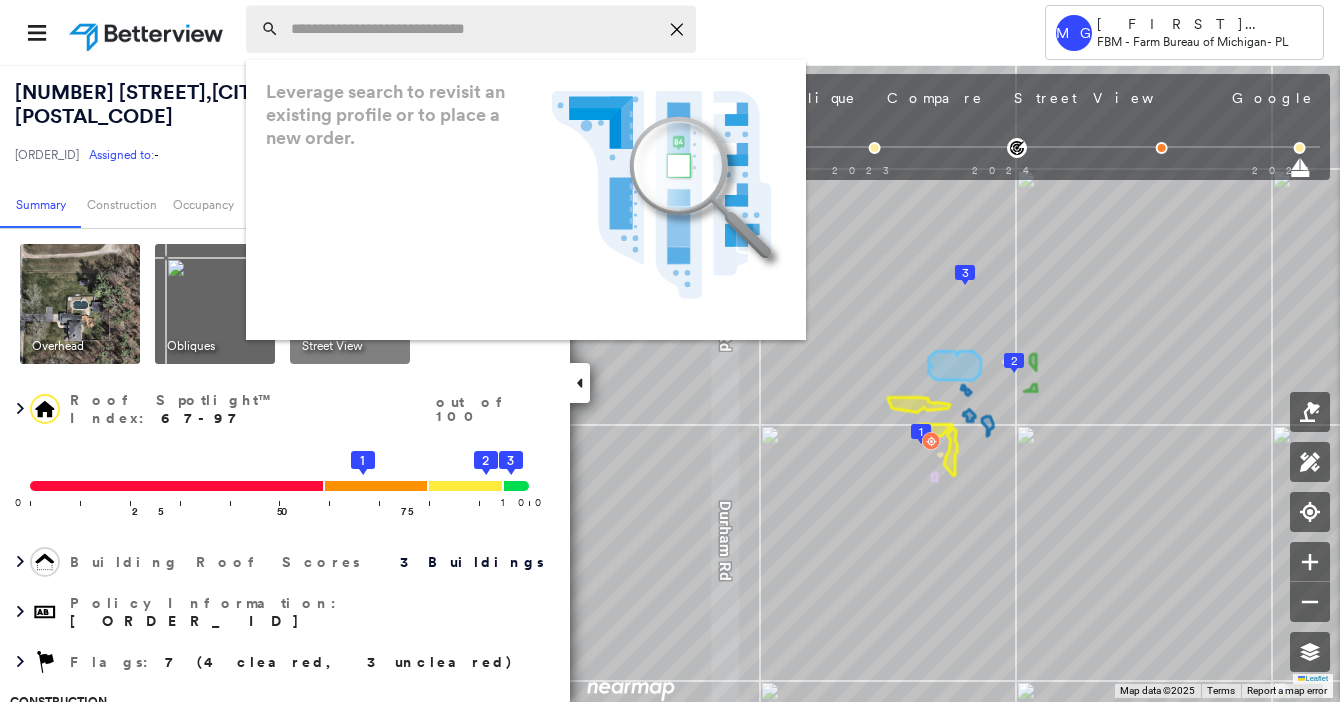 paste on "**********" 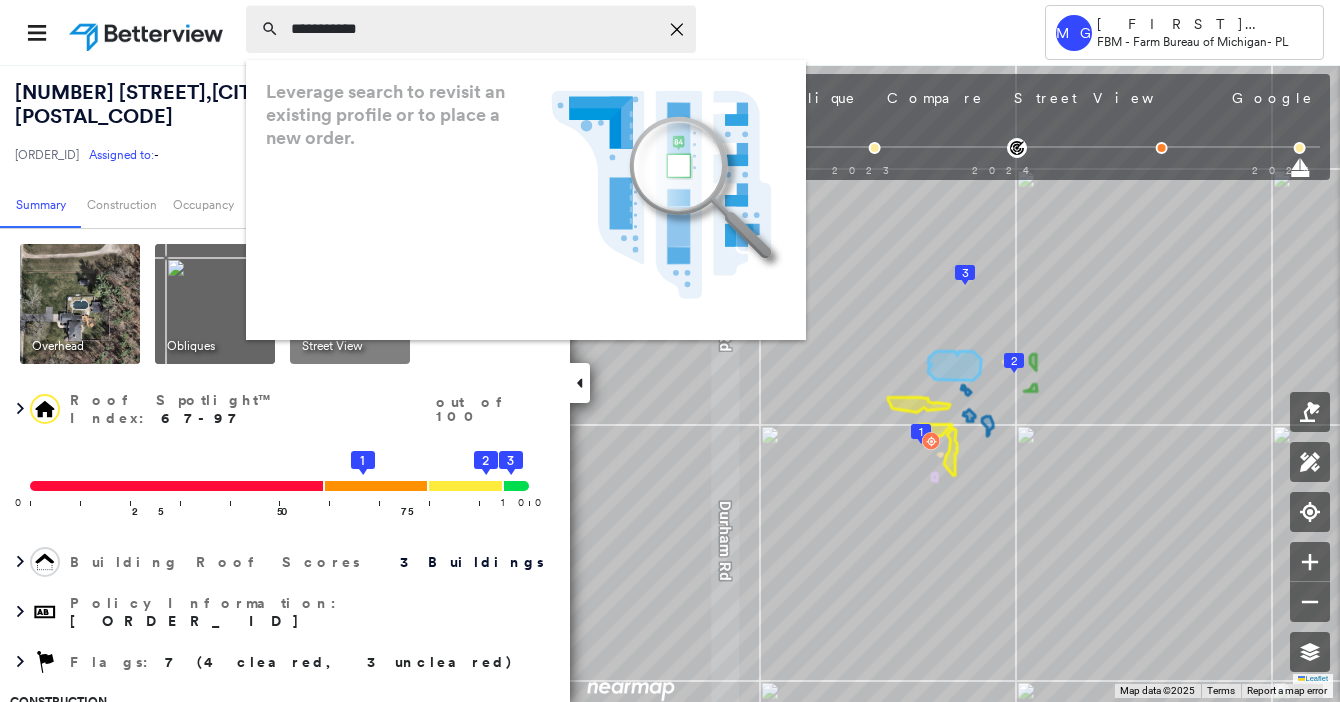 type on "**********" 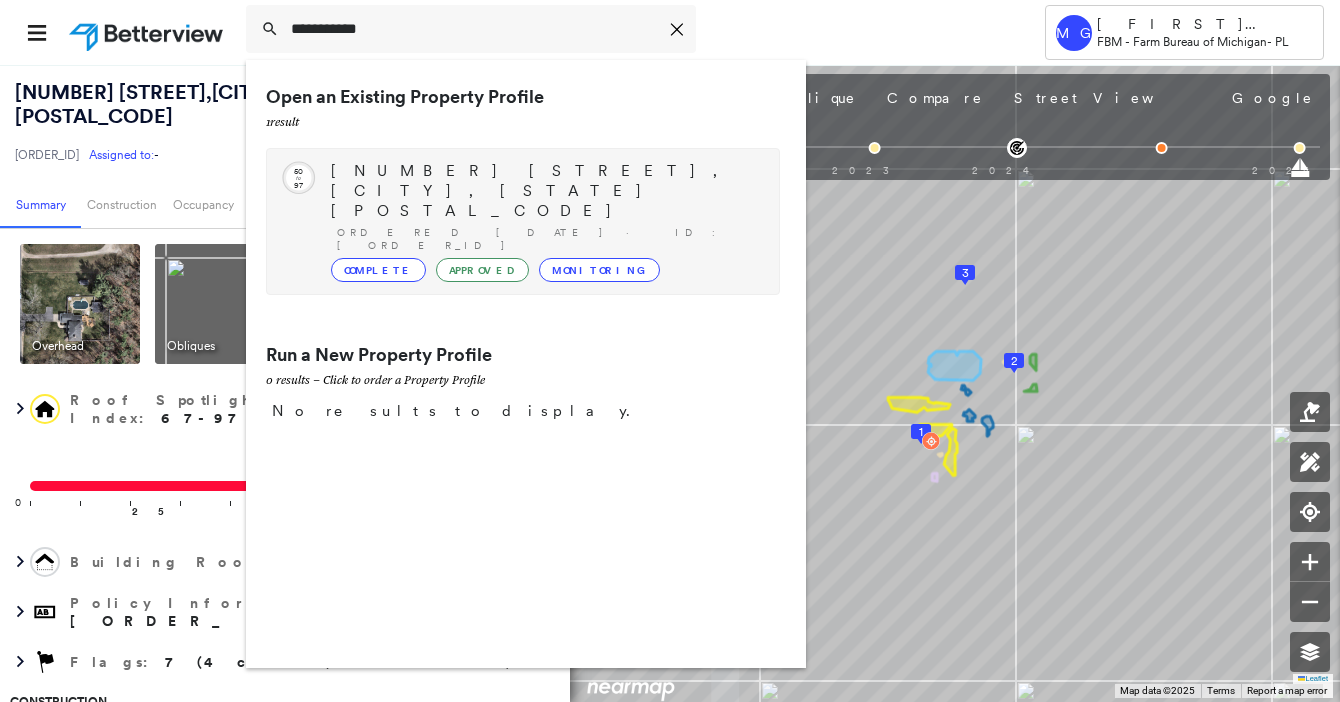 click on "[NUMBER] [STREET], [CITY], [STATE] [POSTAL_CODE]" at bounding box center [545, 191] 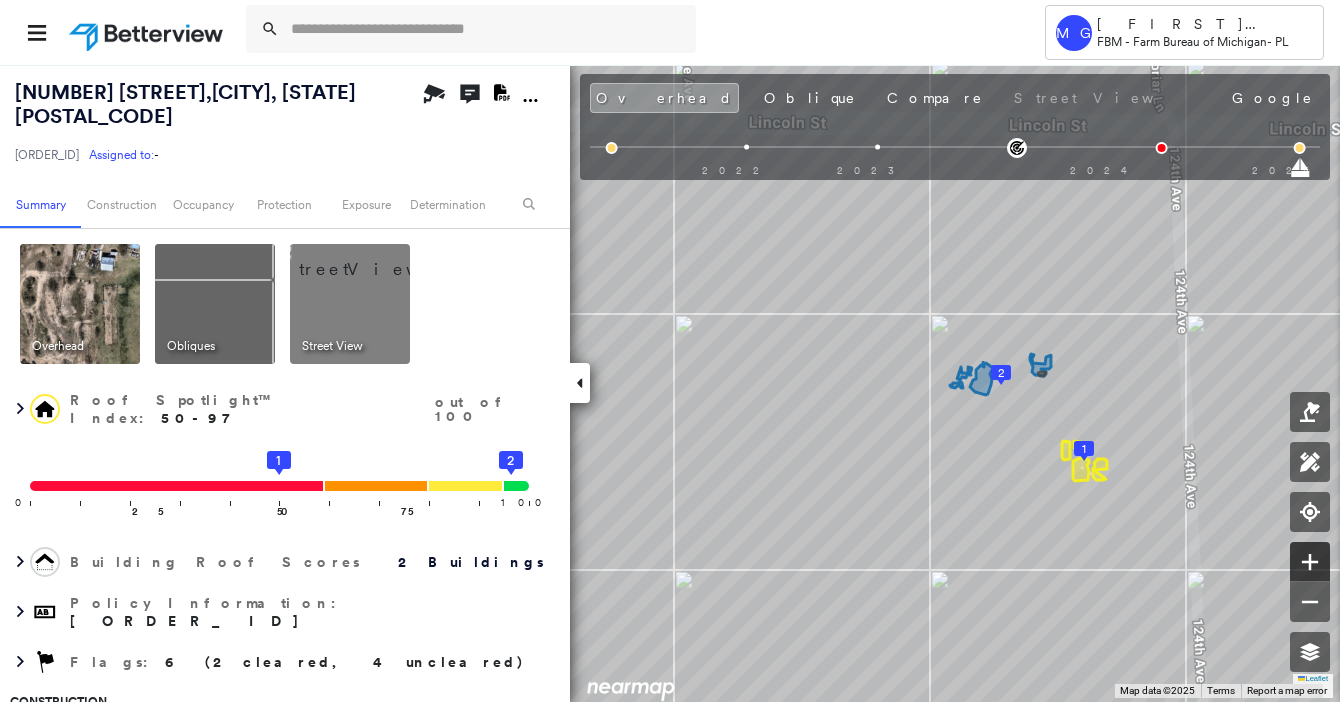 click at bounding box center [1310, 562] 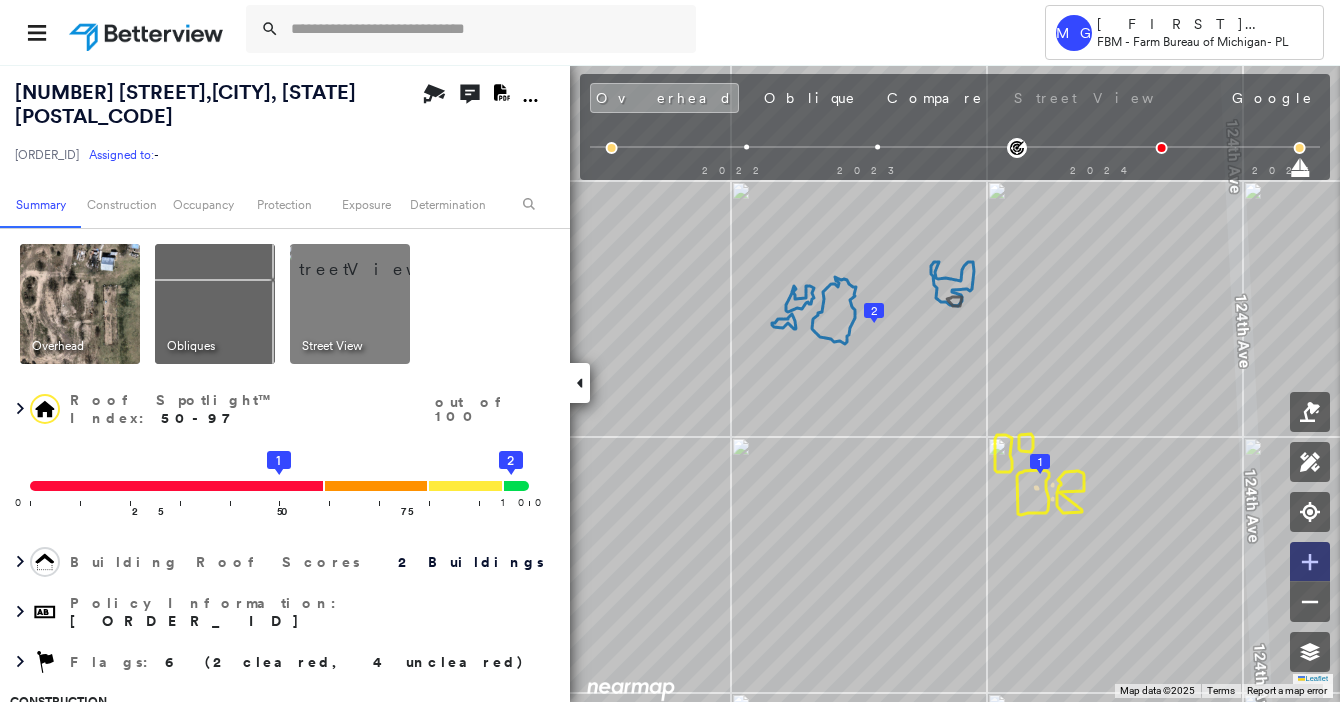click 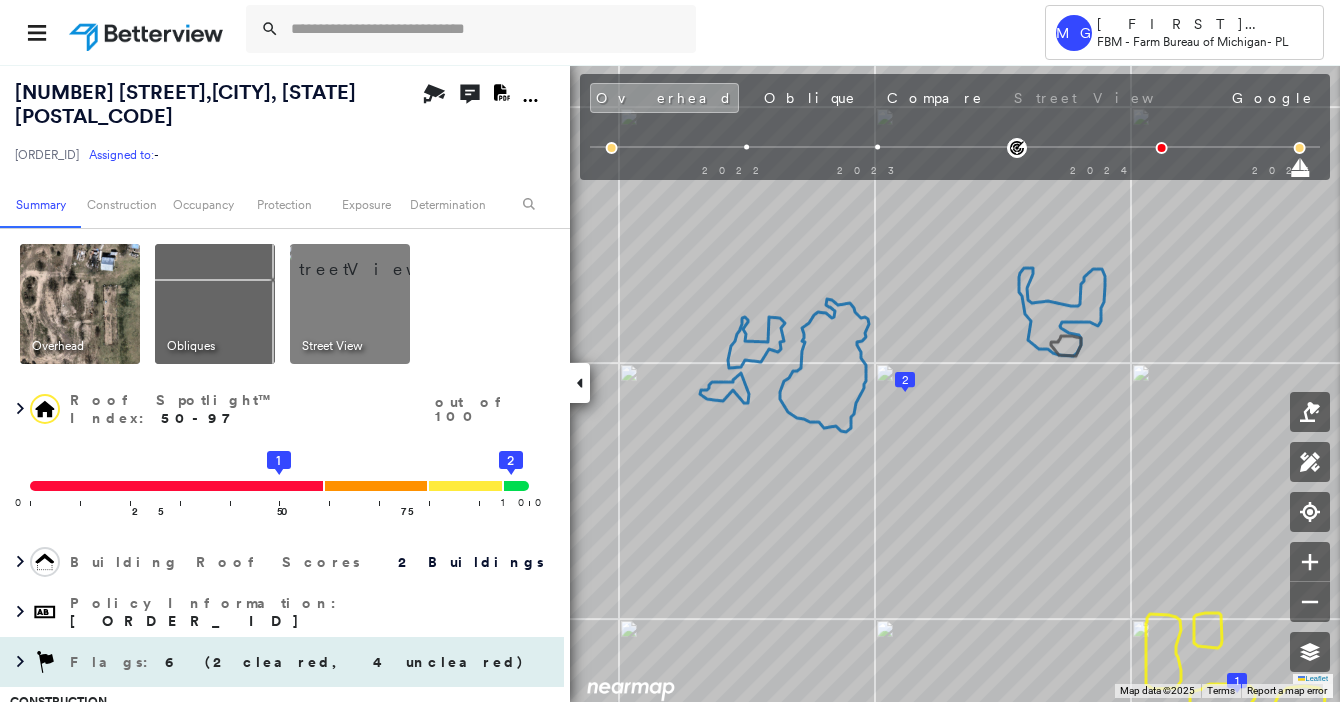 click on "Flags :  6 (2 cleared, 4 uncleared)" at bounding box center (282, 662) 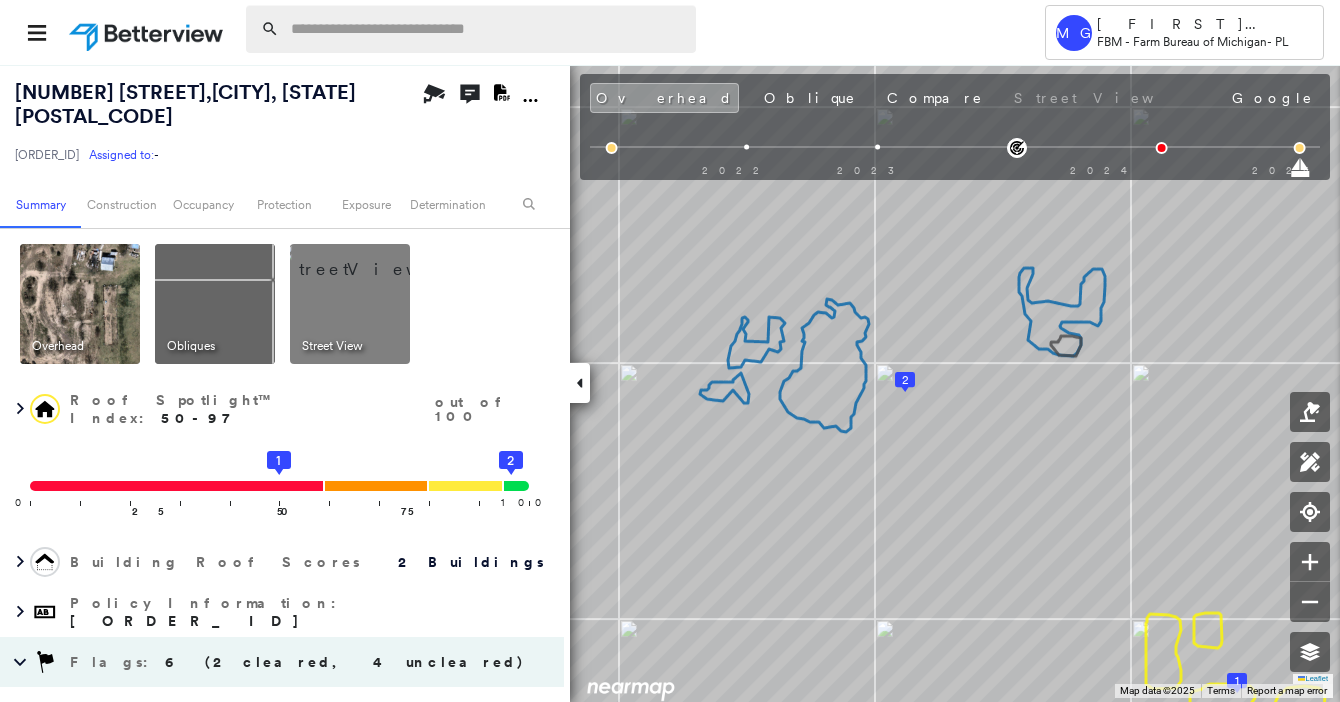 click at bounding box center (487, 29) 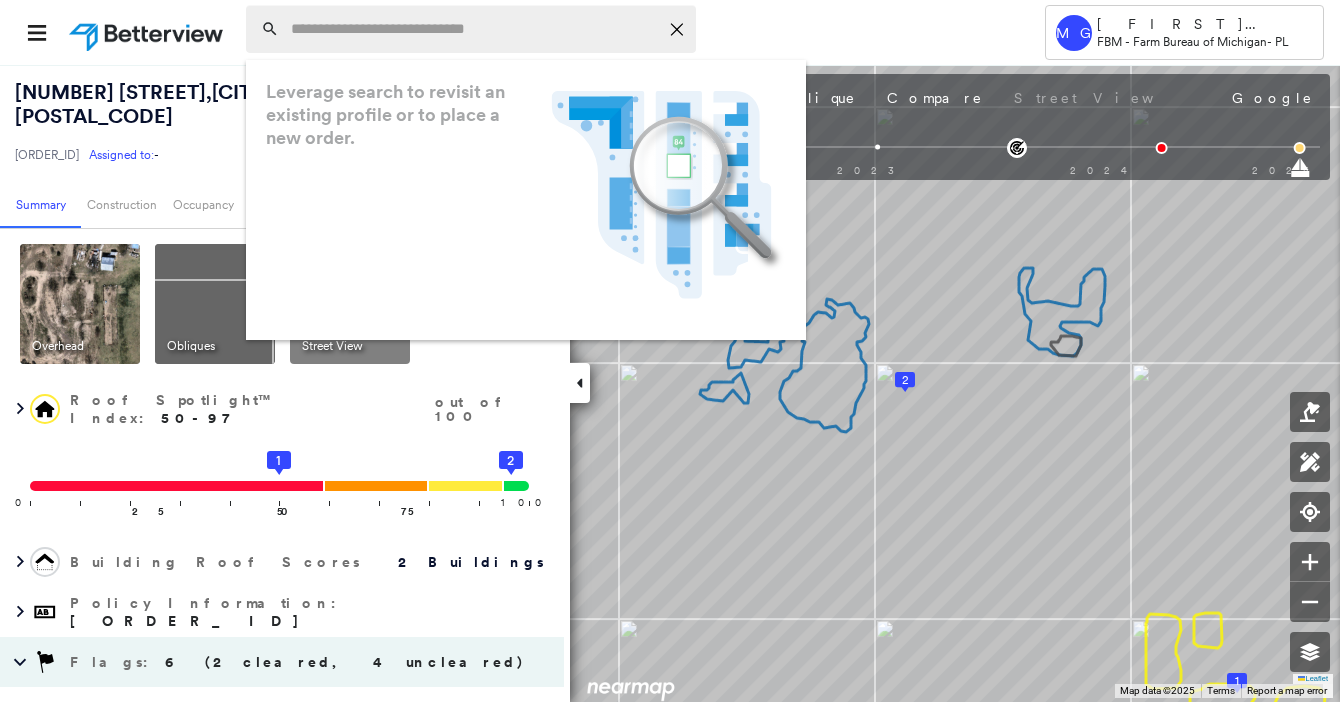 paste on "**********" 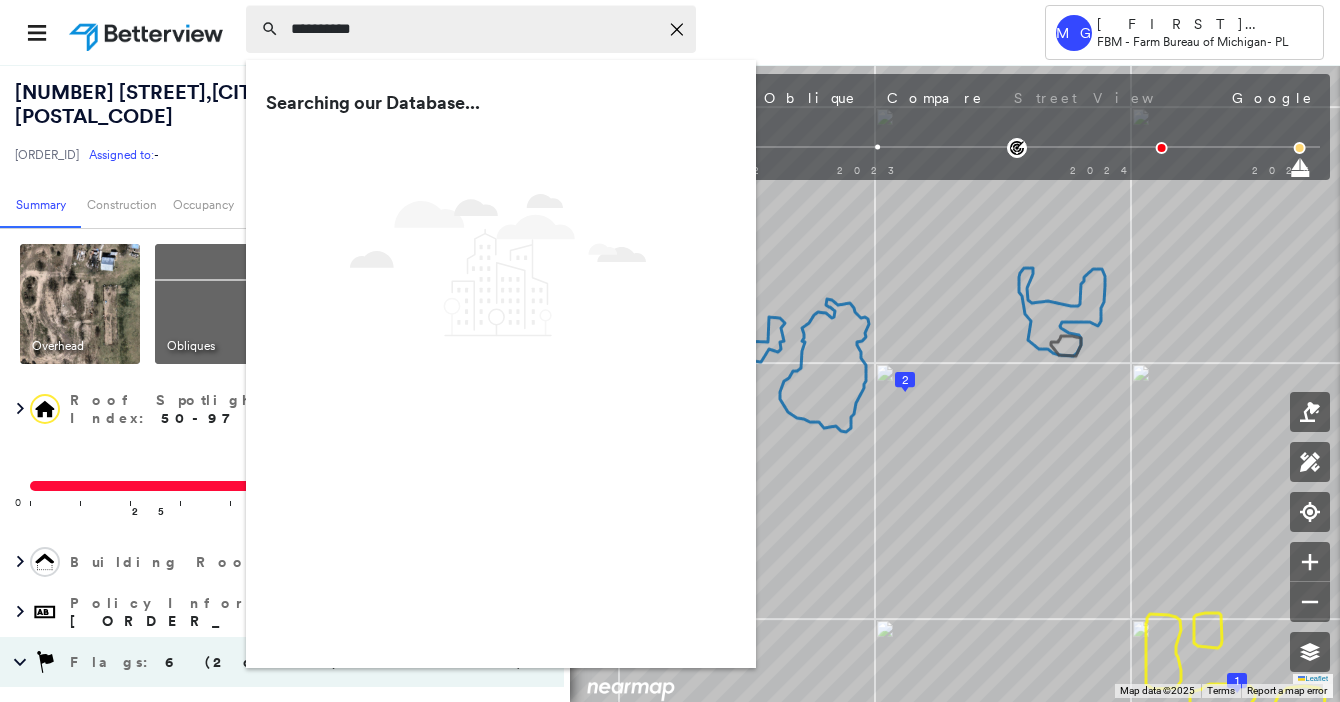 click on "**********" at bounding box center [474, 29] 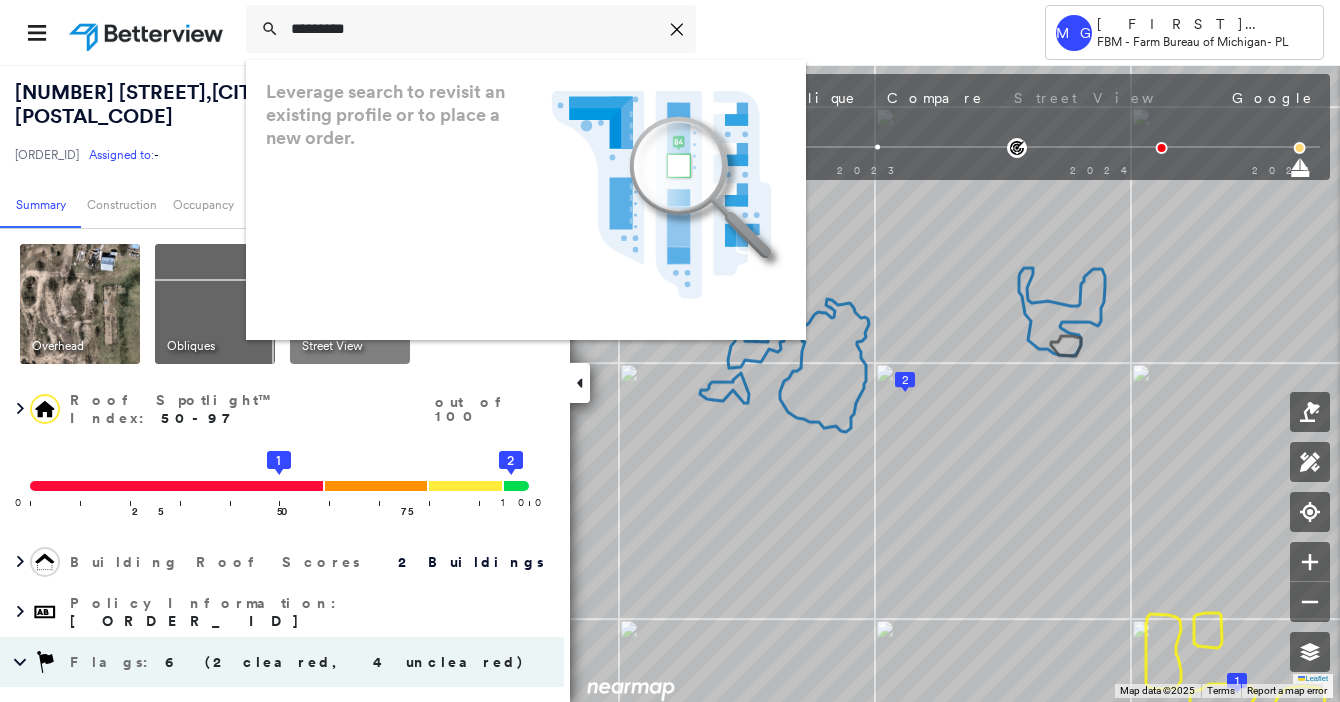 type on "*********" 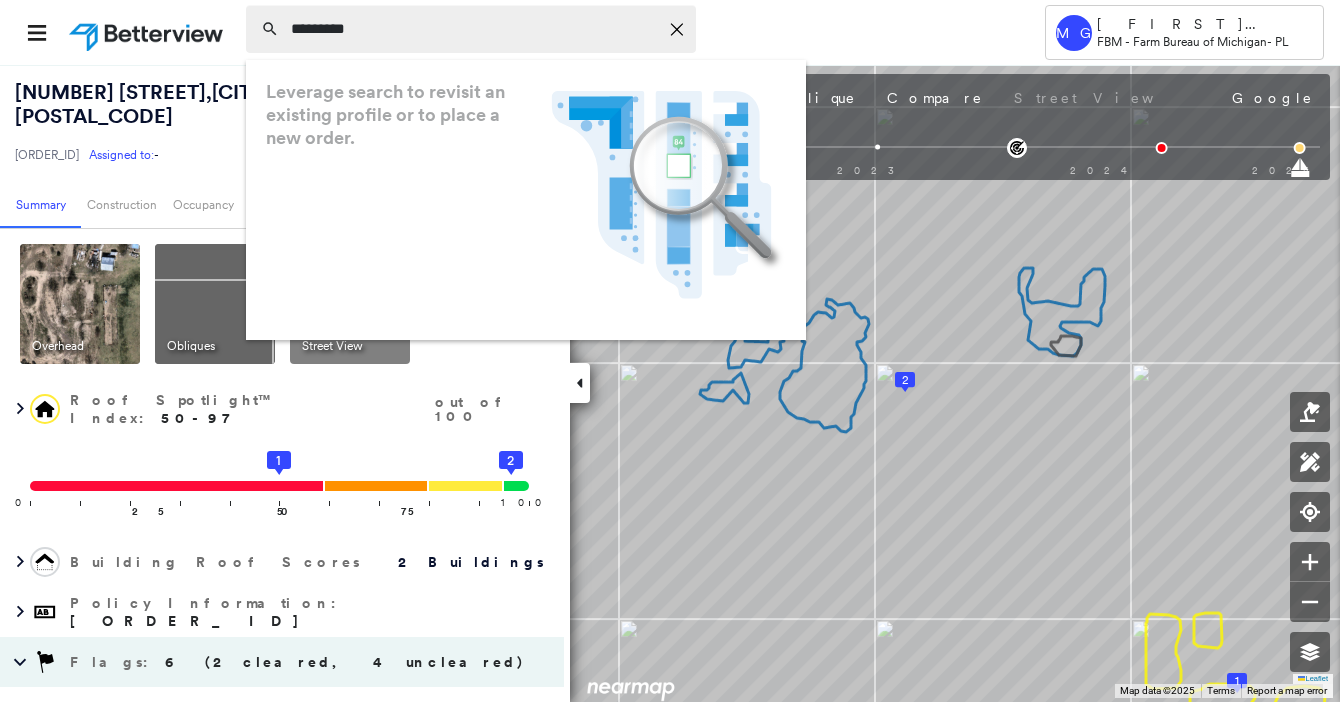 click on "*********" at bounding box center (474, 29) 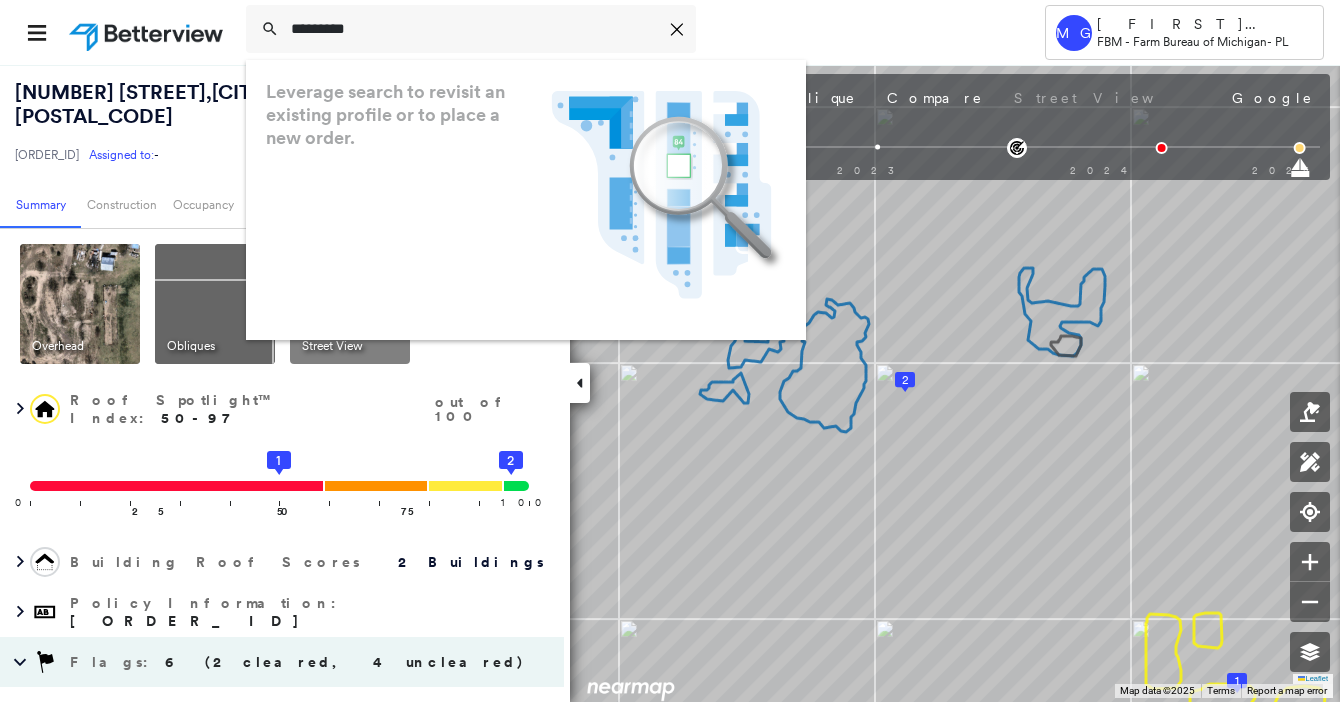 drag, startPoint x: 409, startPoint y: 33, endPoint x: 230, endPoint y: 35, distance: 179.01117 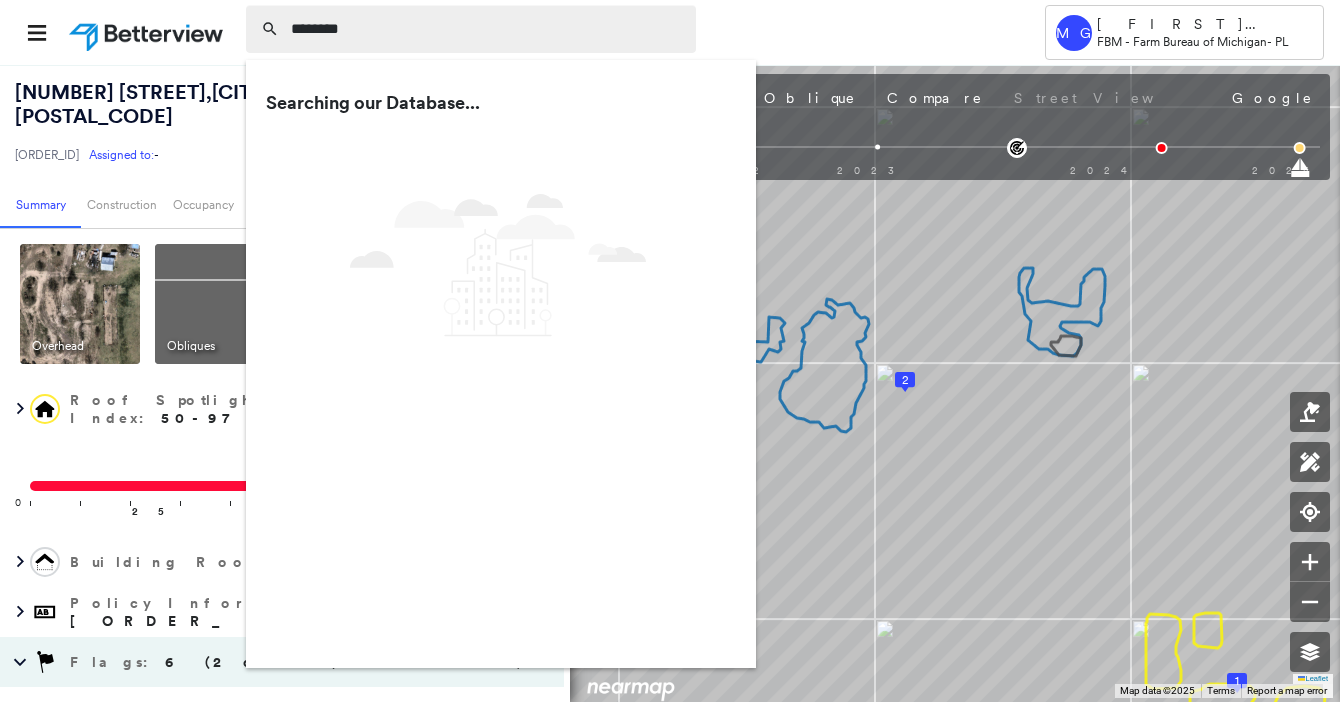 click on "*******" at bounding box center [487, 29] 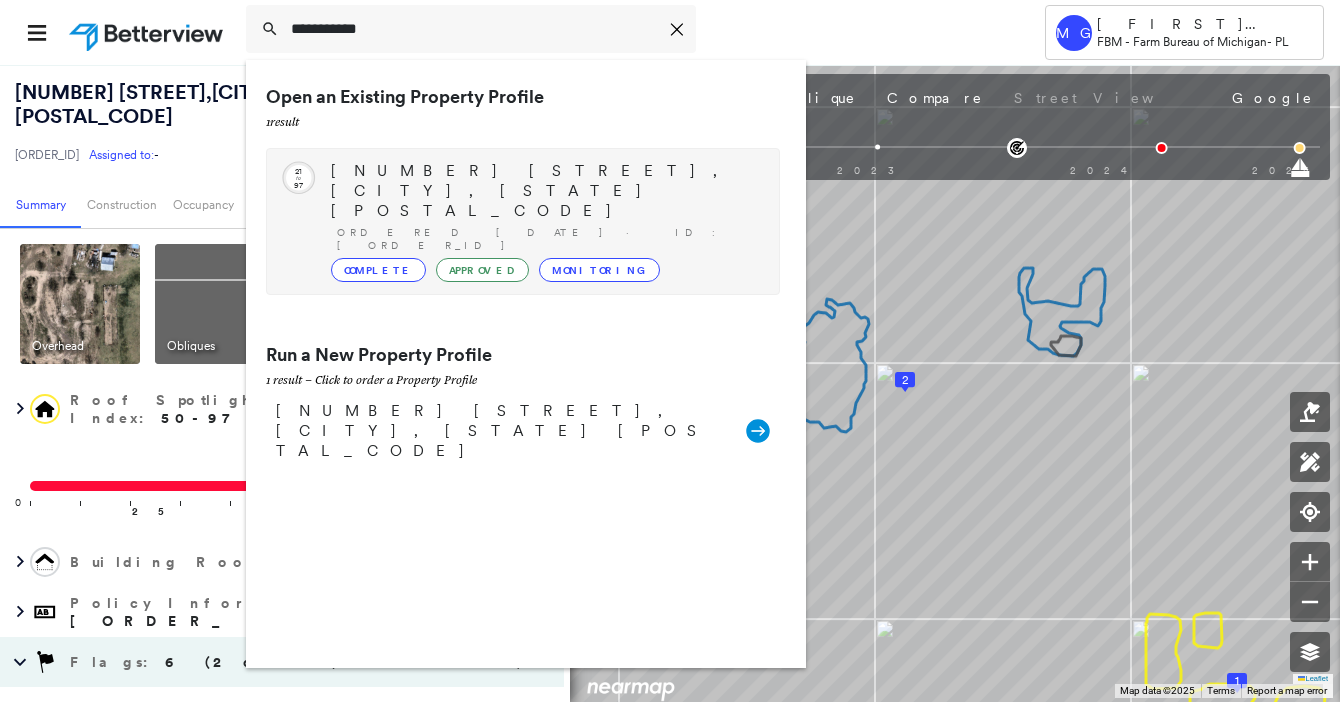 type on "**********" 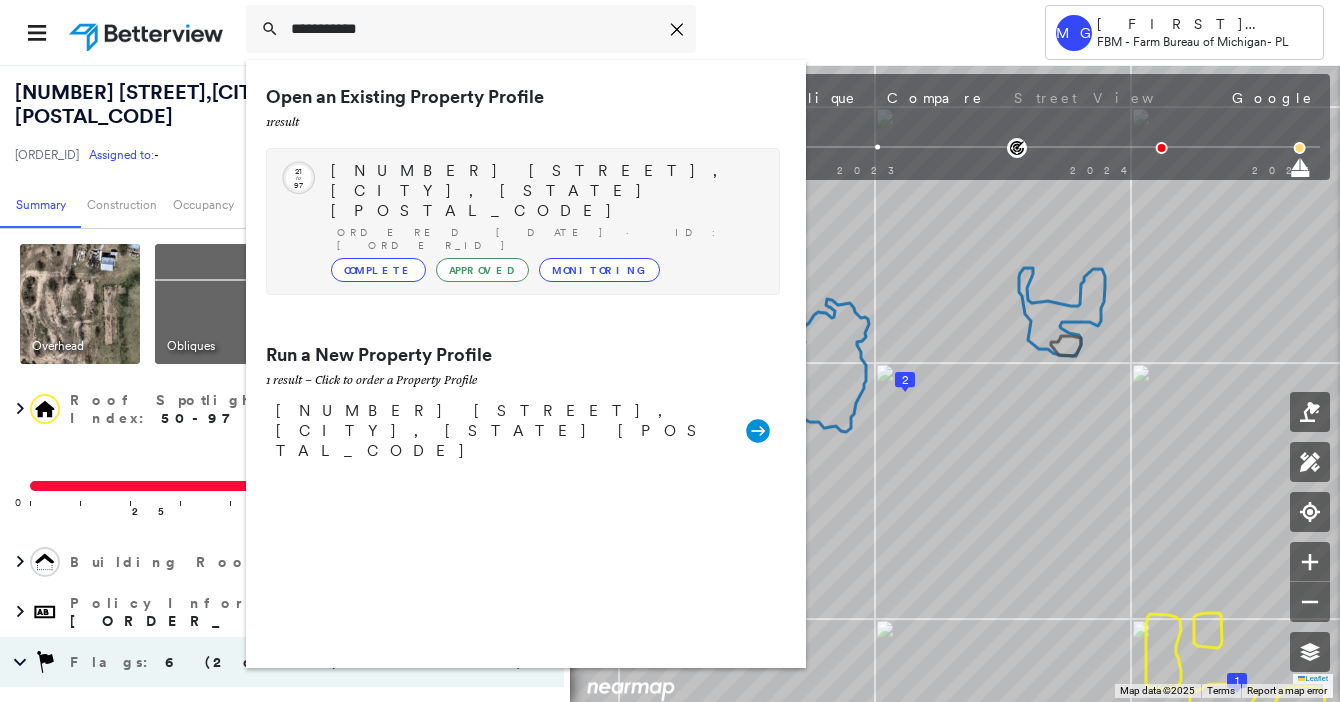 click on "[NUMBER] [STREET], [CITY], [STATE] [POSTAL_CODE]" at bounding box center [545, 191] 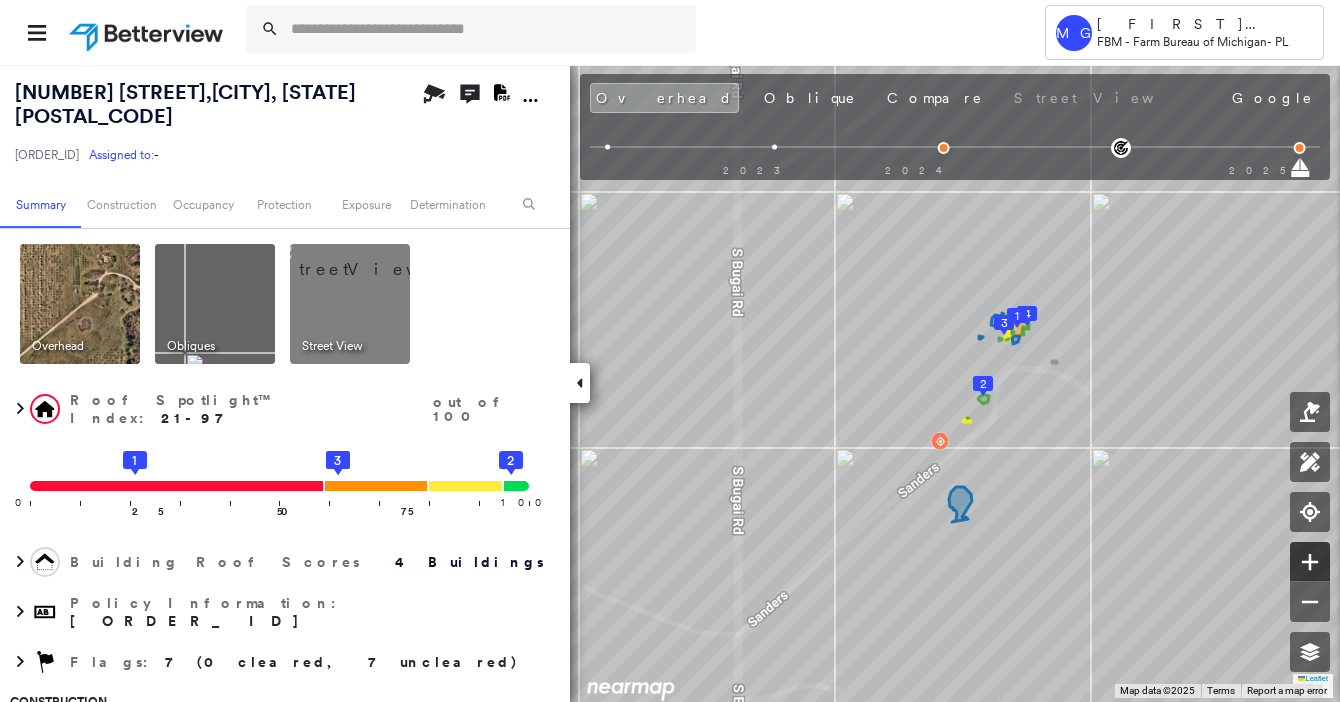 click at bounding box center [1310, 562] 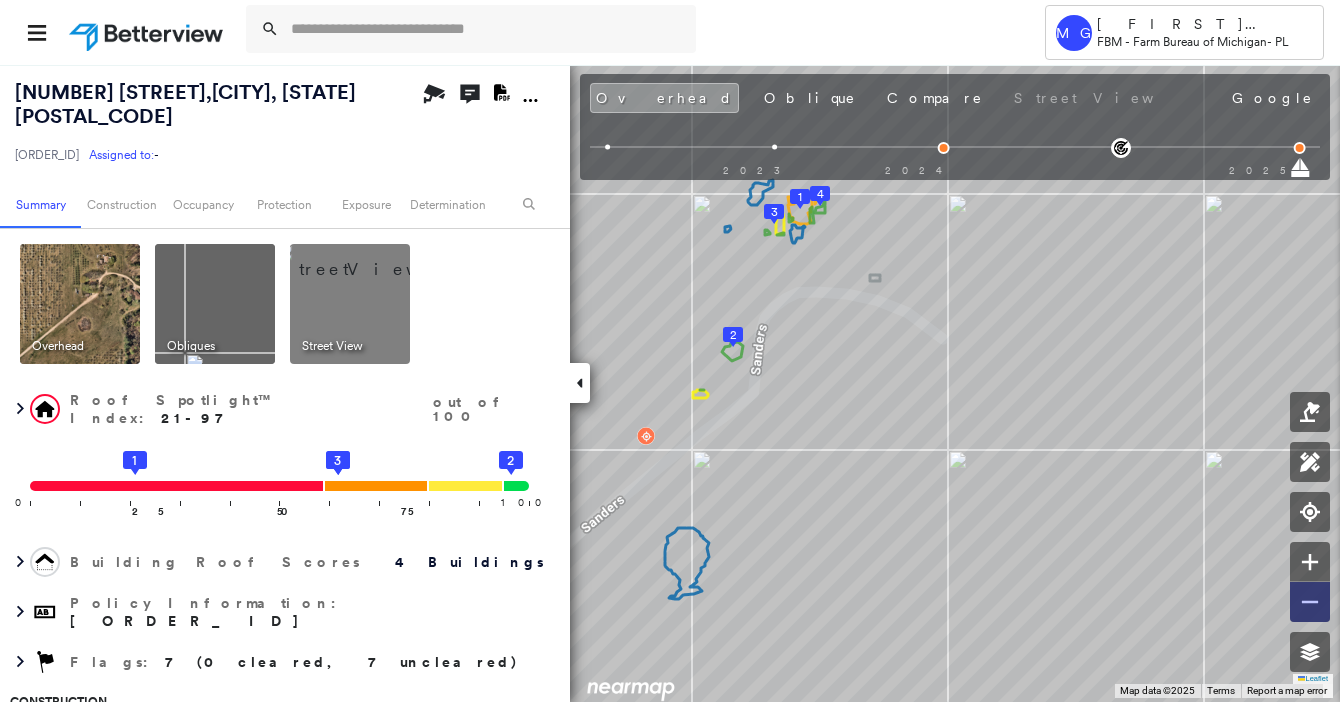 click 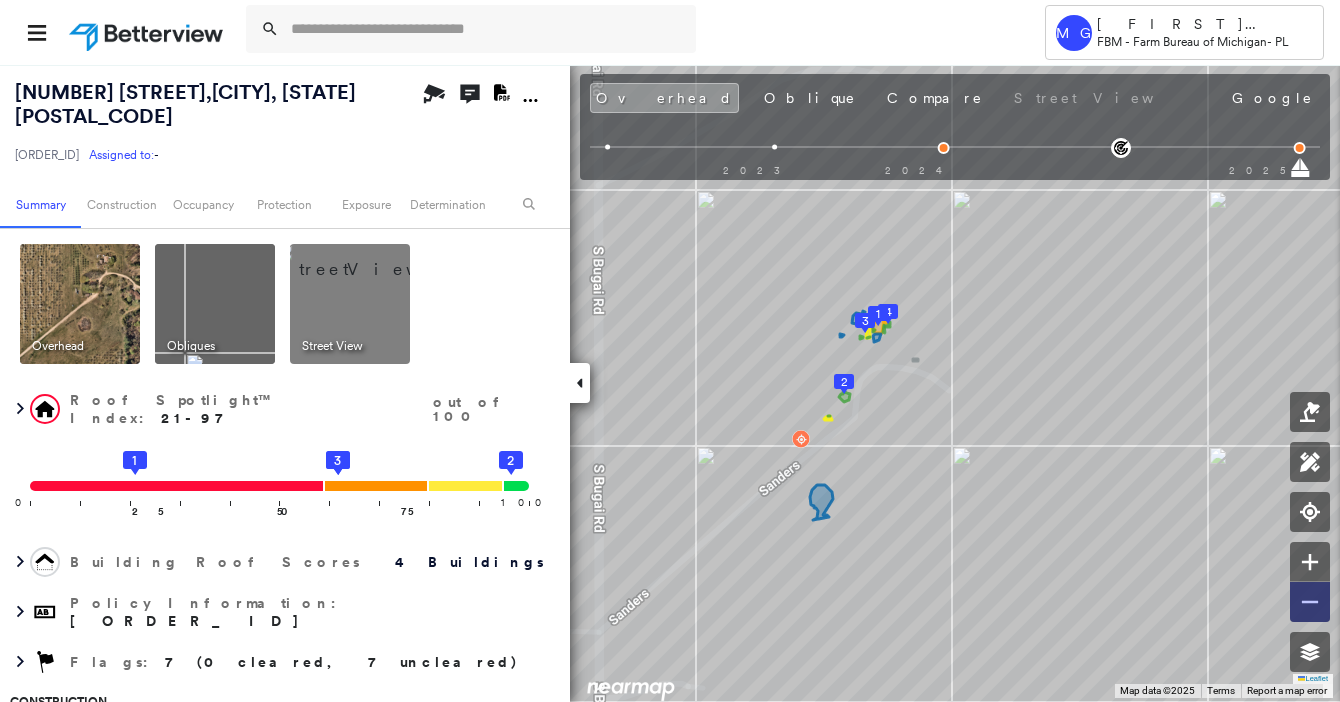 click 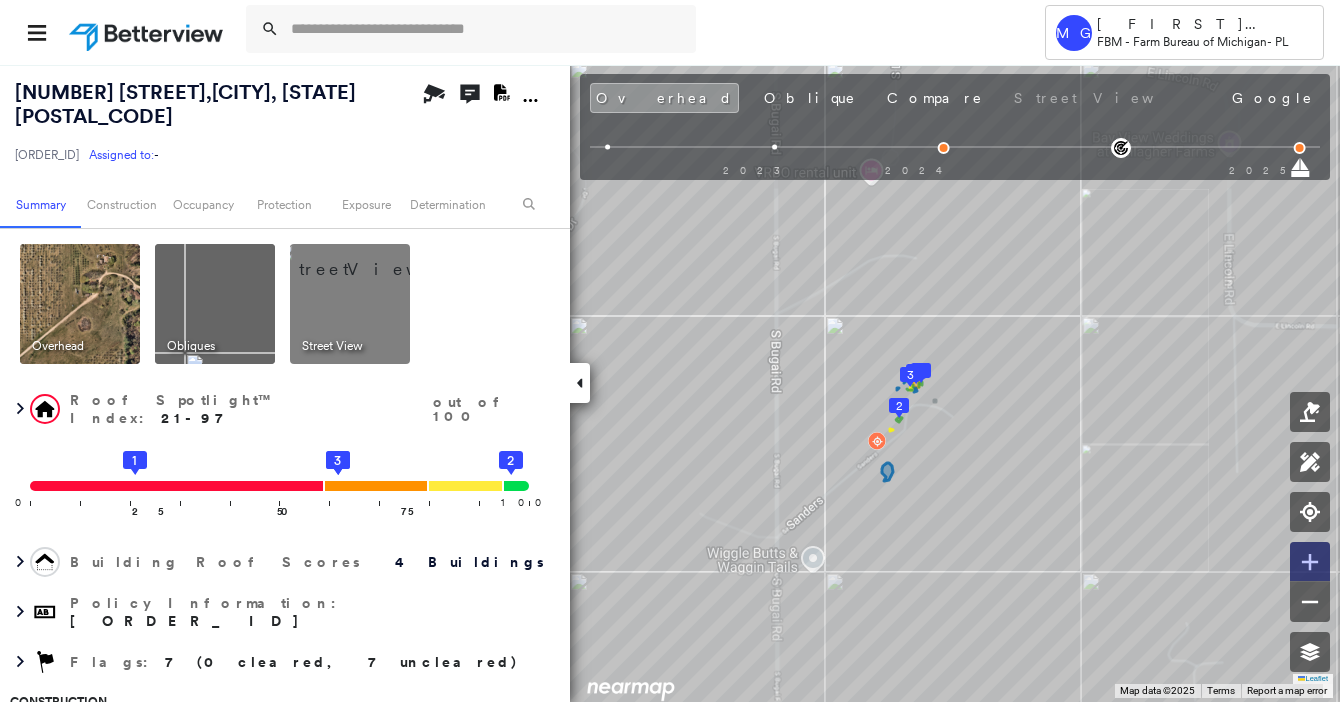 click at bounding box center (1310, 562) 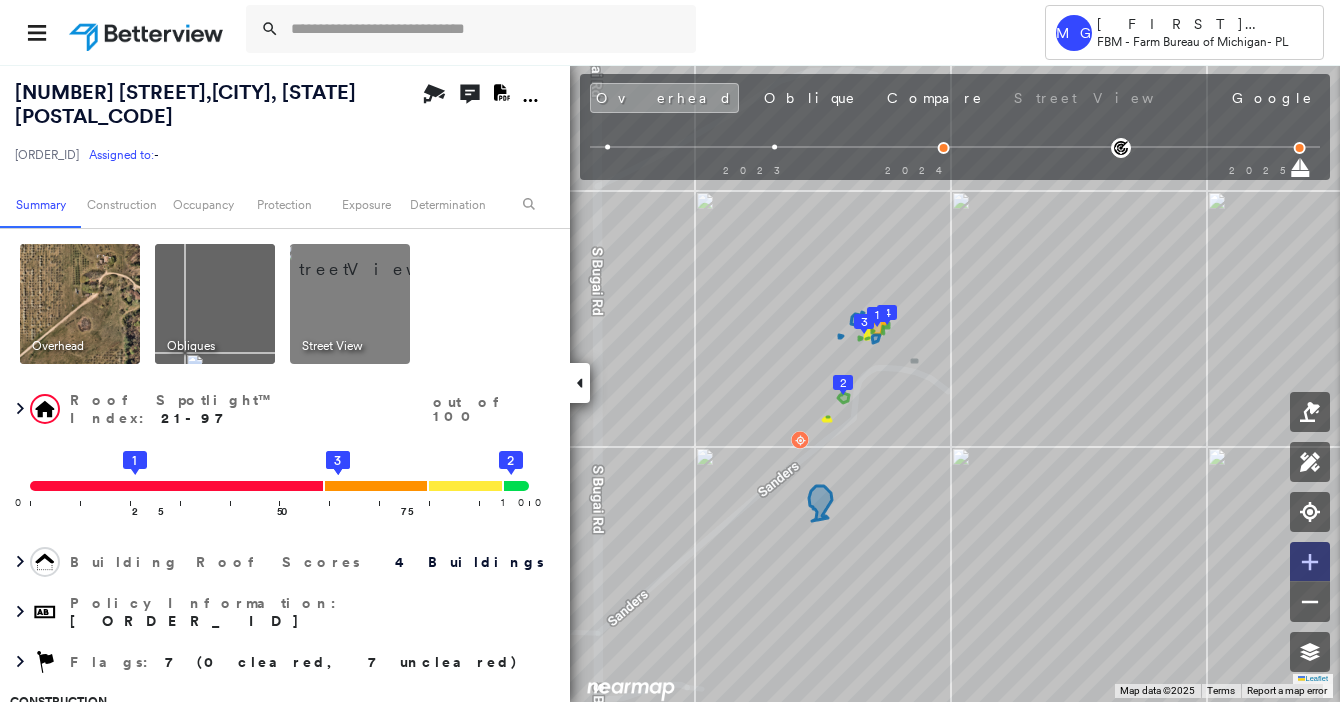 click at bounding box center [1310, 562] 